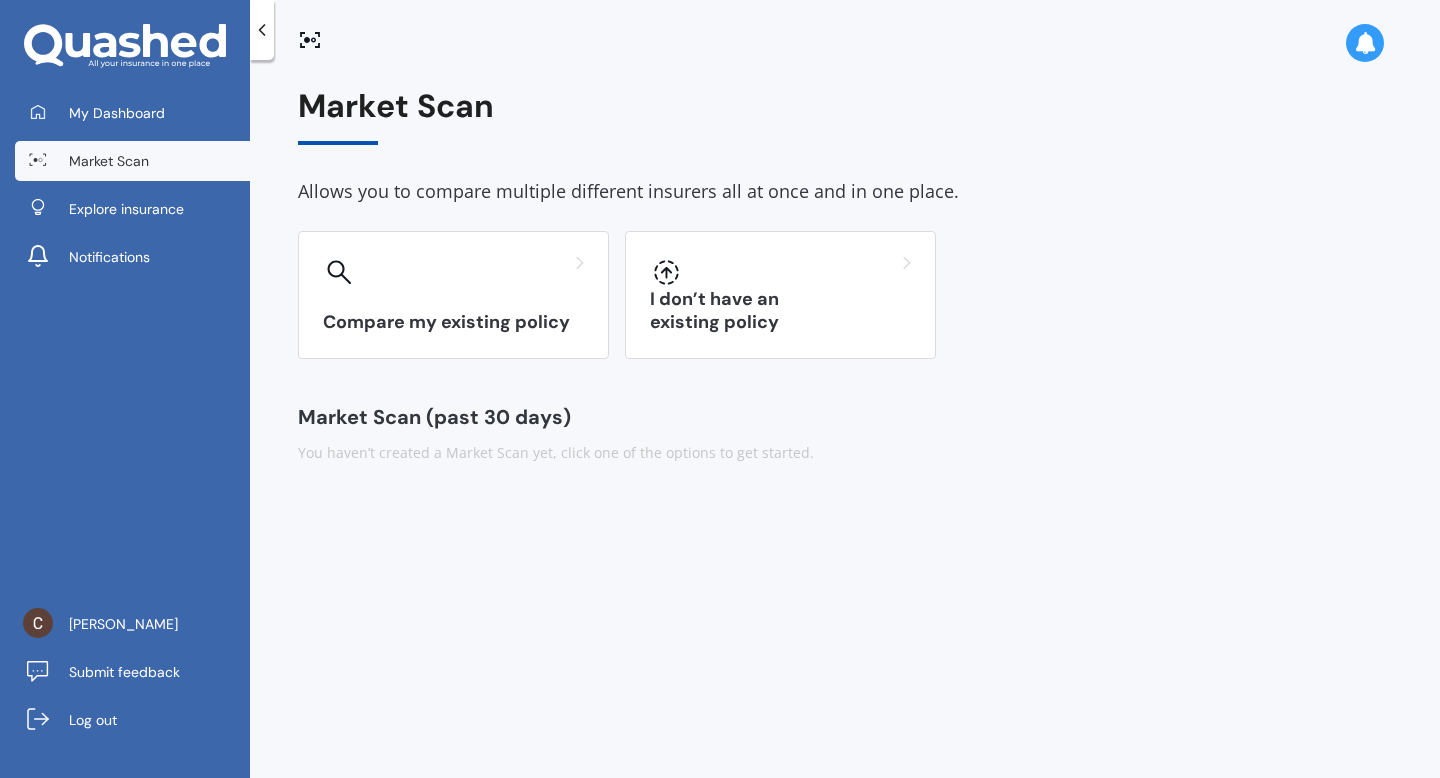 scroll, scrollTop: 0, scrollLeft: 0, axis: both 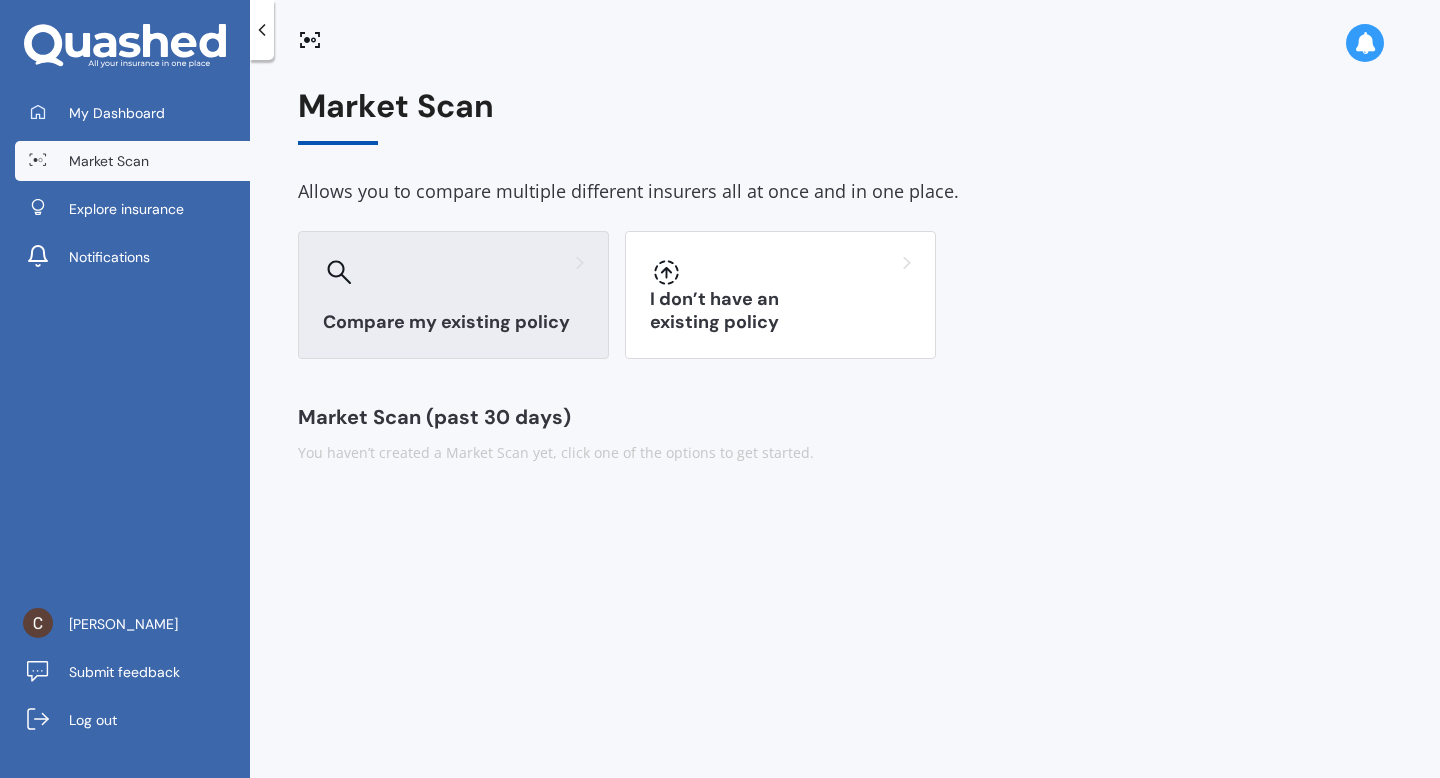 click at bounding box center (453, 272) 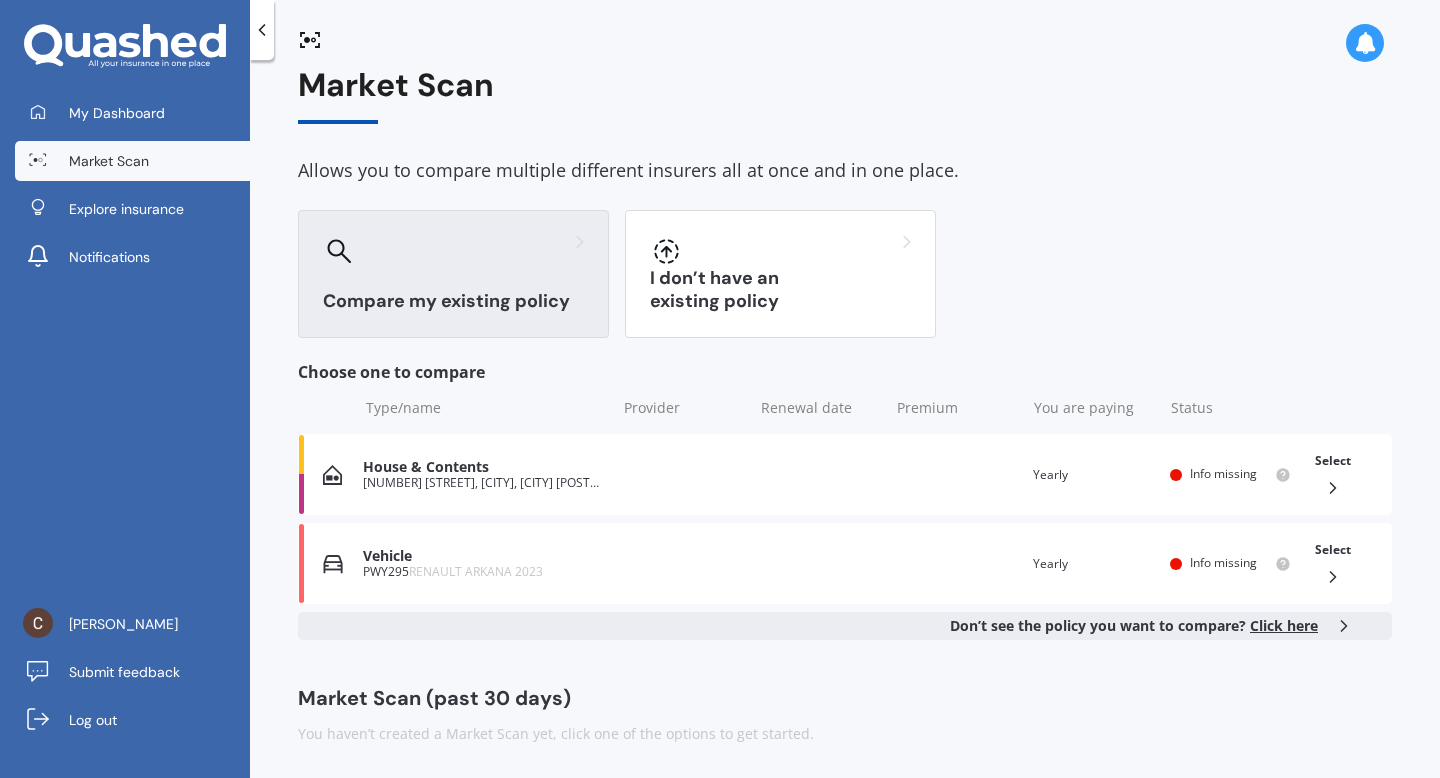 scroll, scrollTop: 23, scrollLeft: 0, axis: vertical 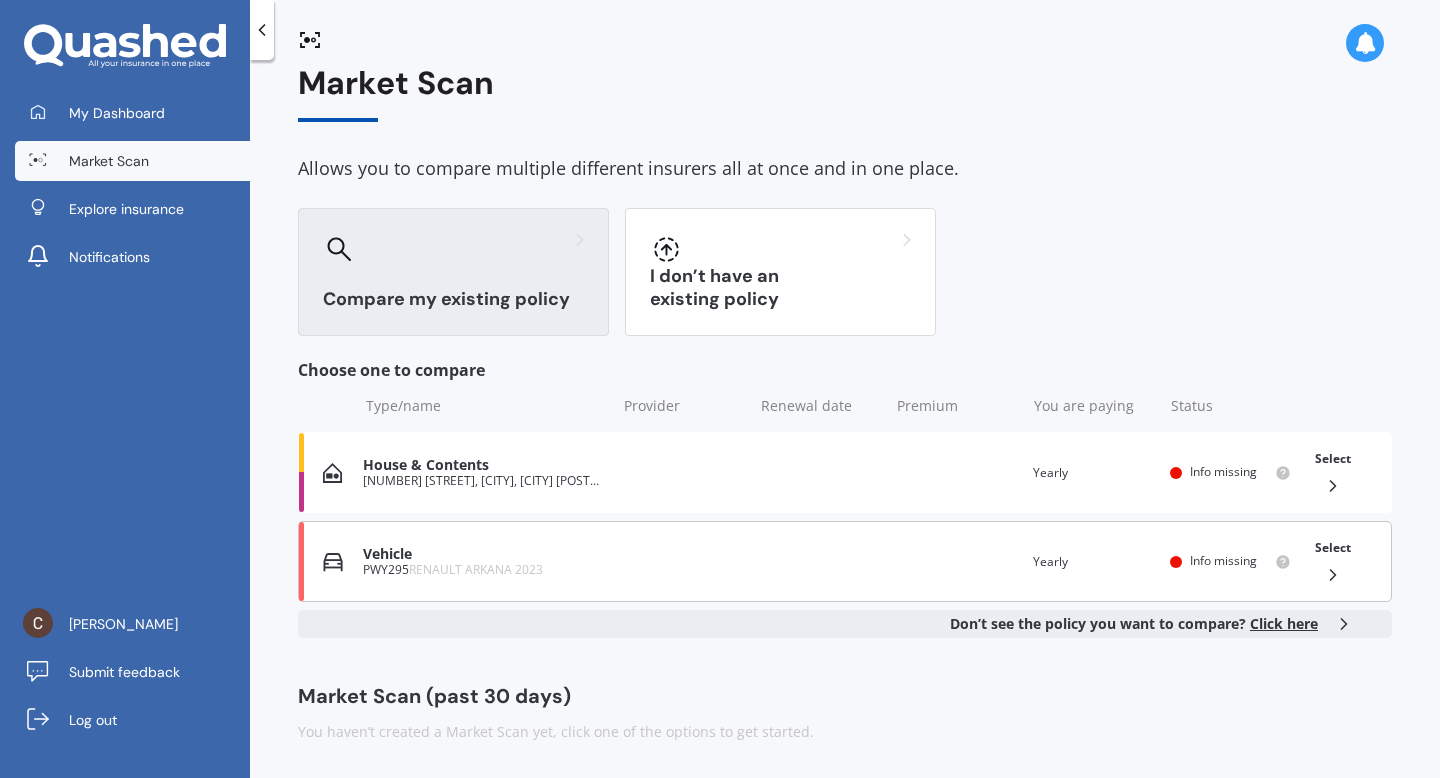 click 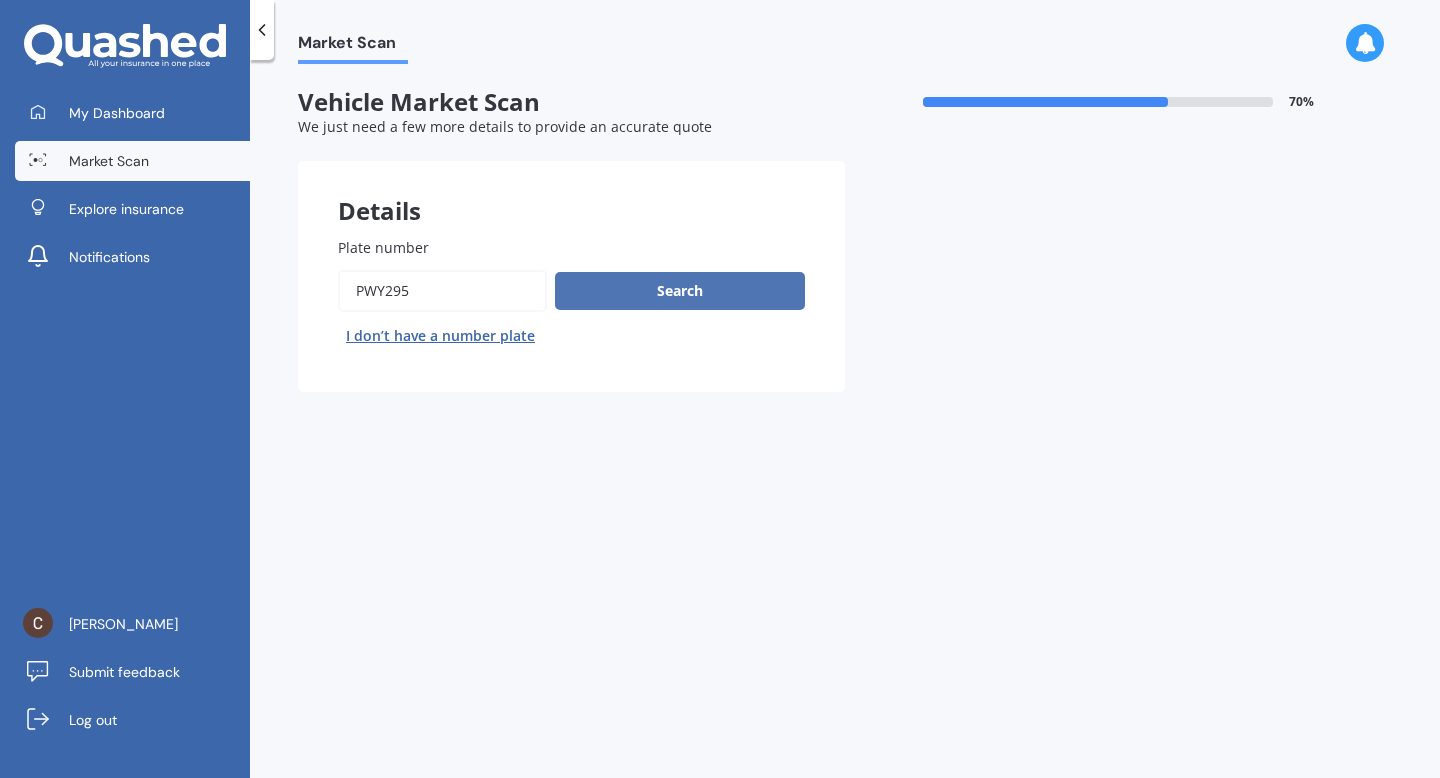 click on "Search" at bounding box center [680, 291] 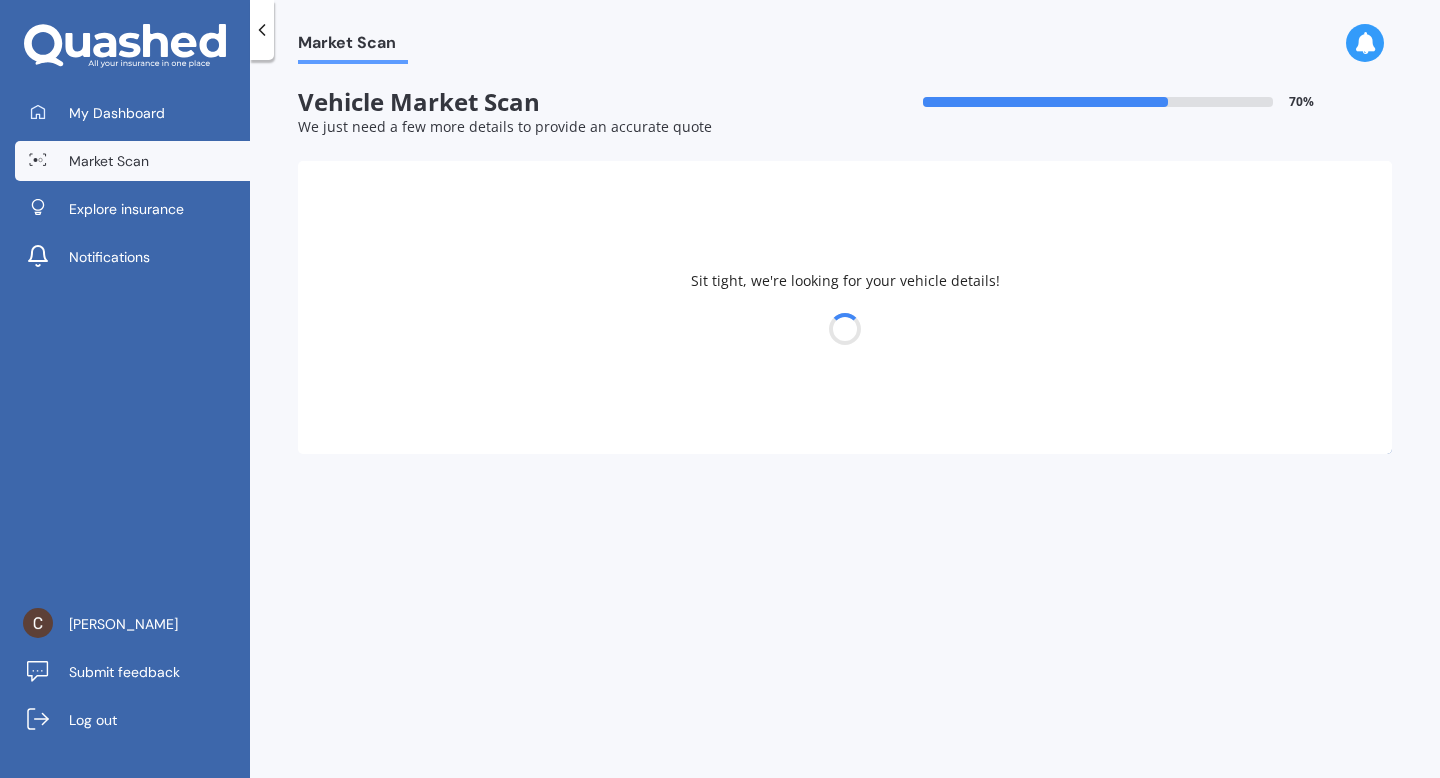 select on "RENAULT" 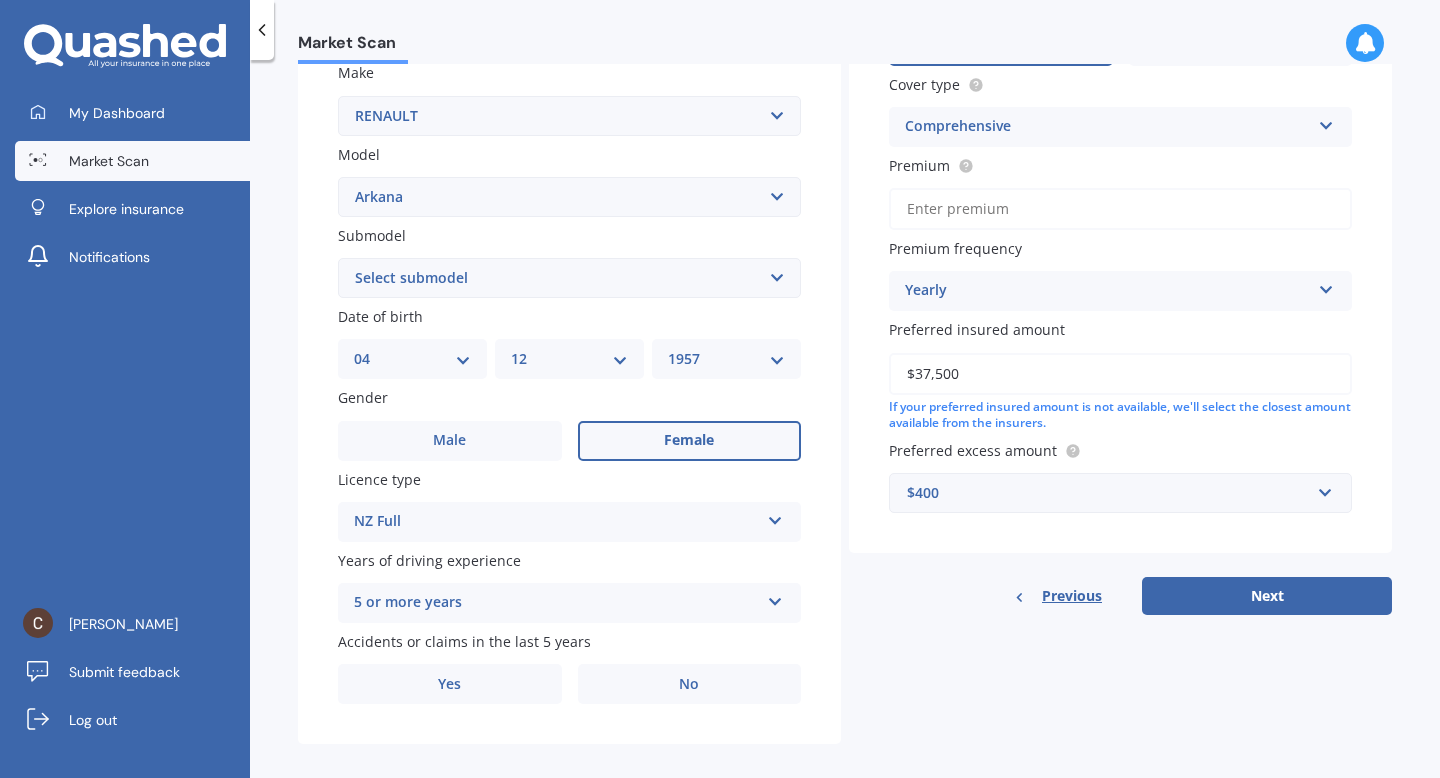 scroll, scrollTop: 384, scrollLeft: 0, axis: vertical 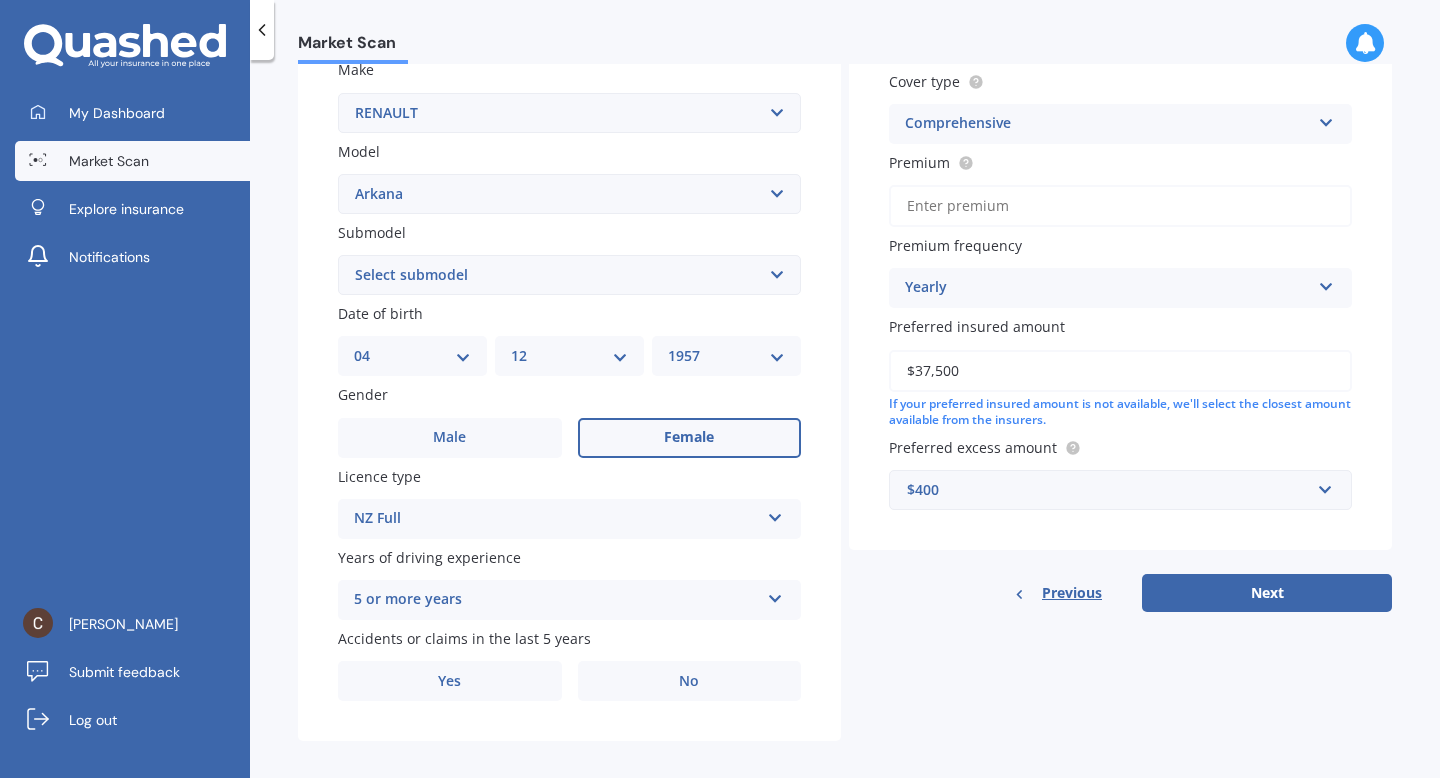drag, startPoint x: 964, startPoint y: 375, endPoint x: 899, endPoint y: 373, distance: 65.03076 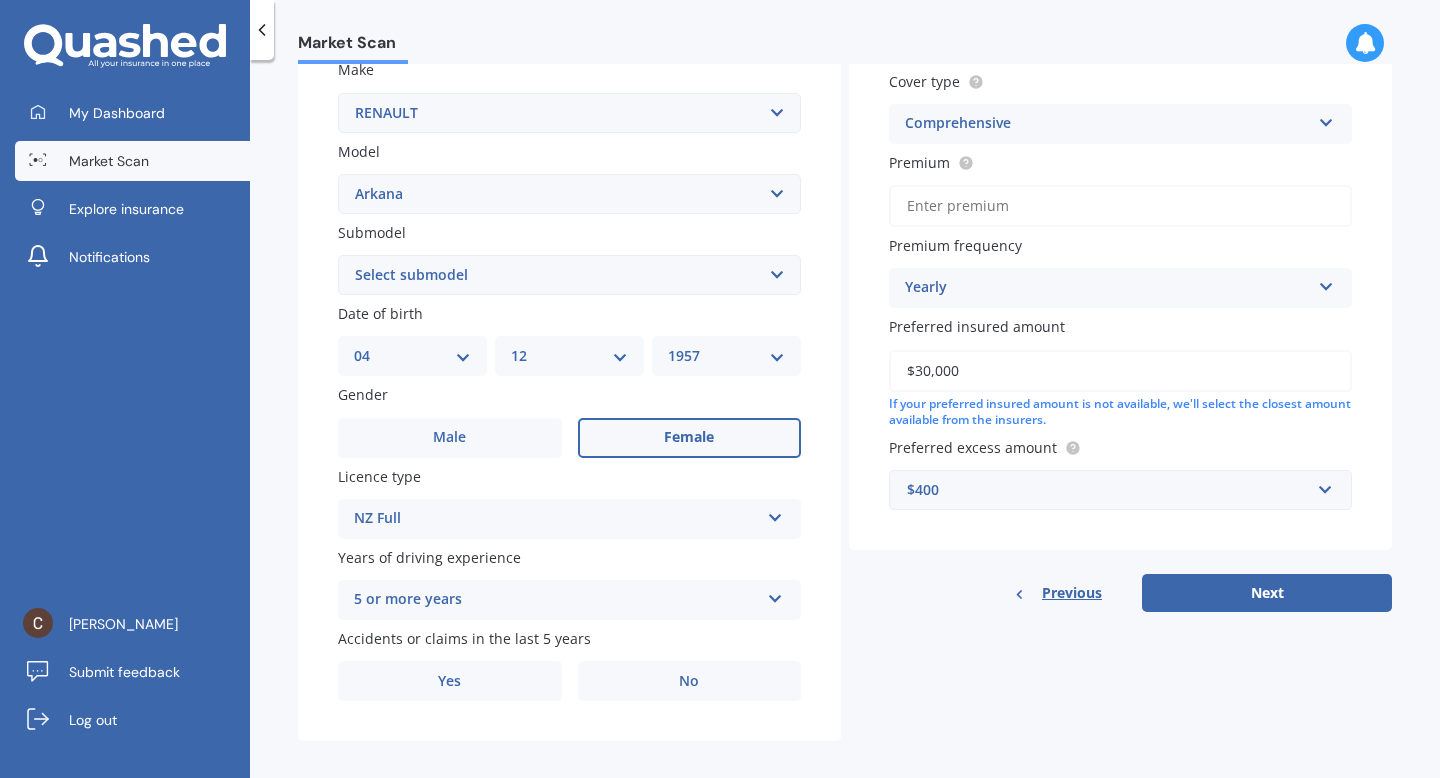 type on "$30,000" 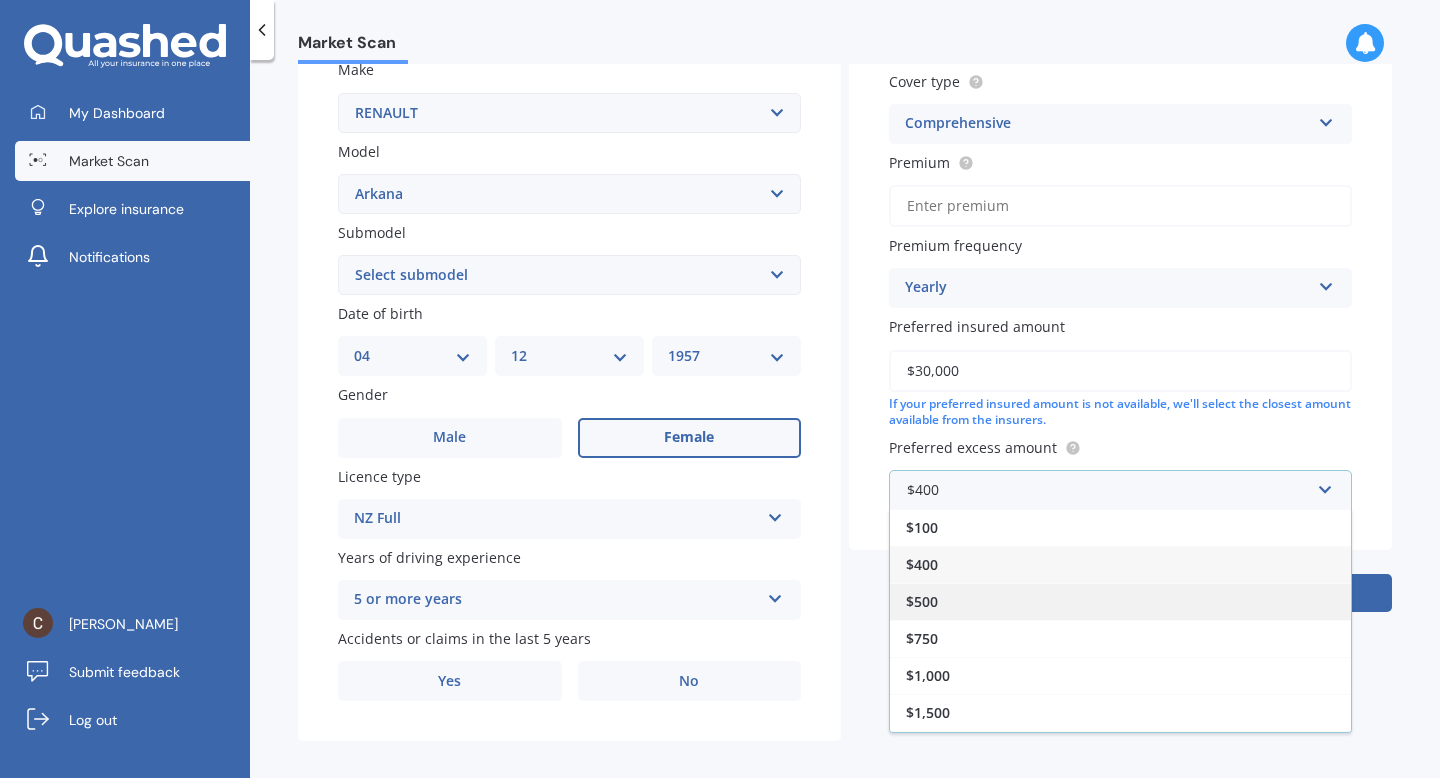 click on "$500" at bounding box center [1120, 601] 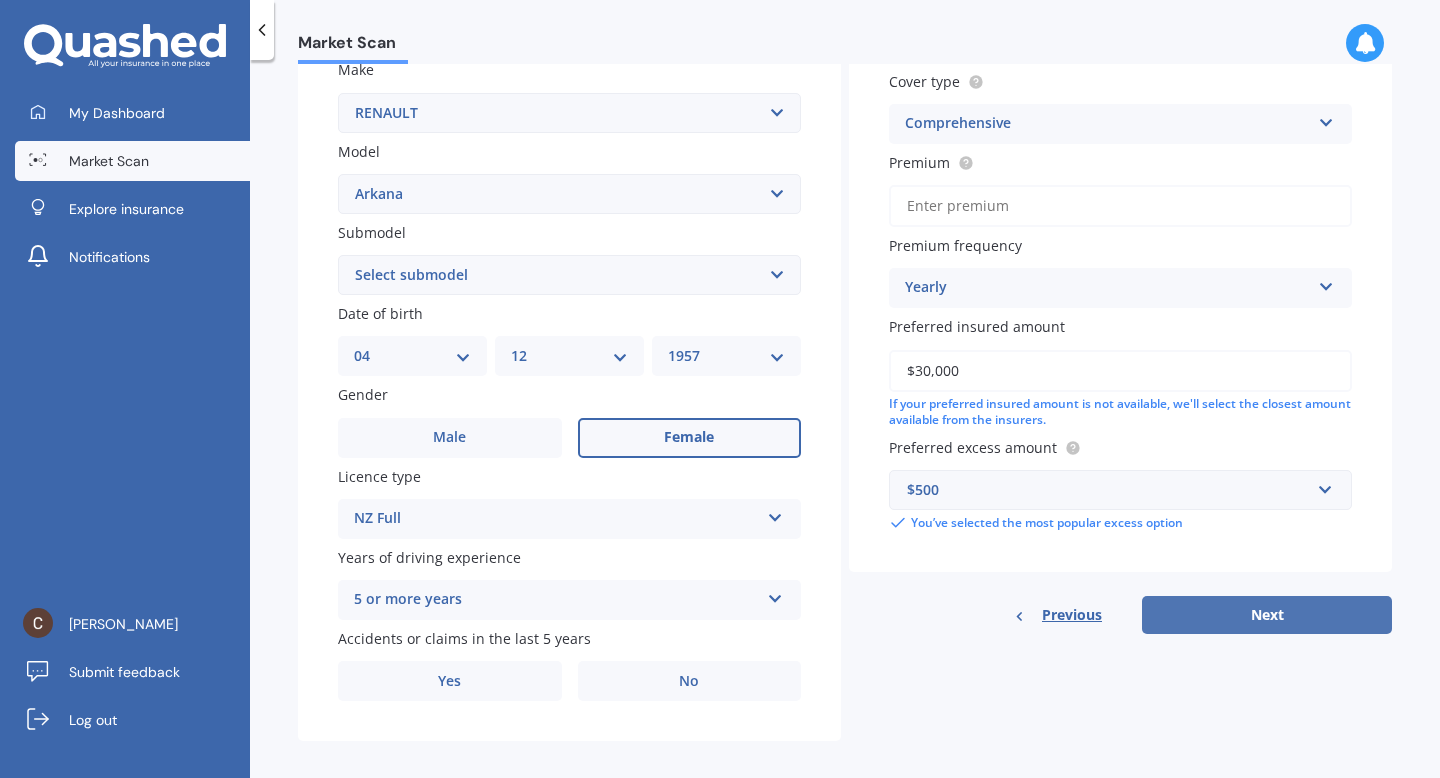 click on "Next" at bounding box center (1267, 615) 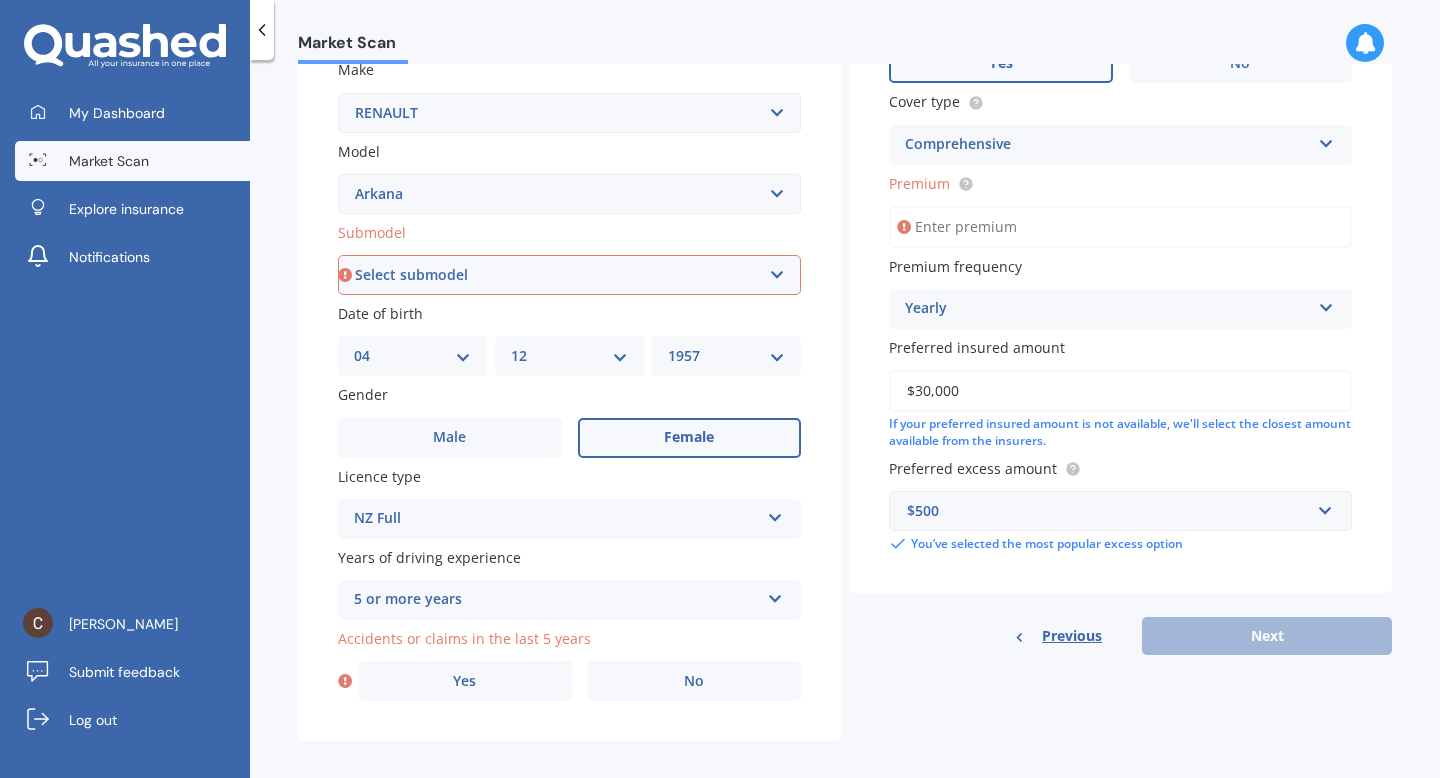 click on "[MODEL] [BODY_STYLE] [TRANSMISSION] [ENGINE] [MONTH] [MODEL] [BODY_STYLE] [TRANSMISSION] [ENGINE] [MONTH]" at bounding box center [569, 275] 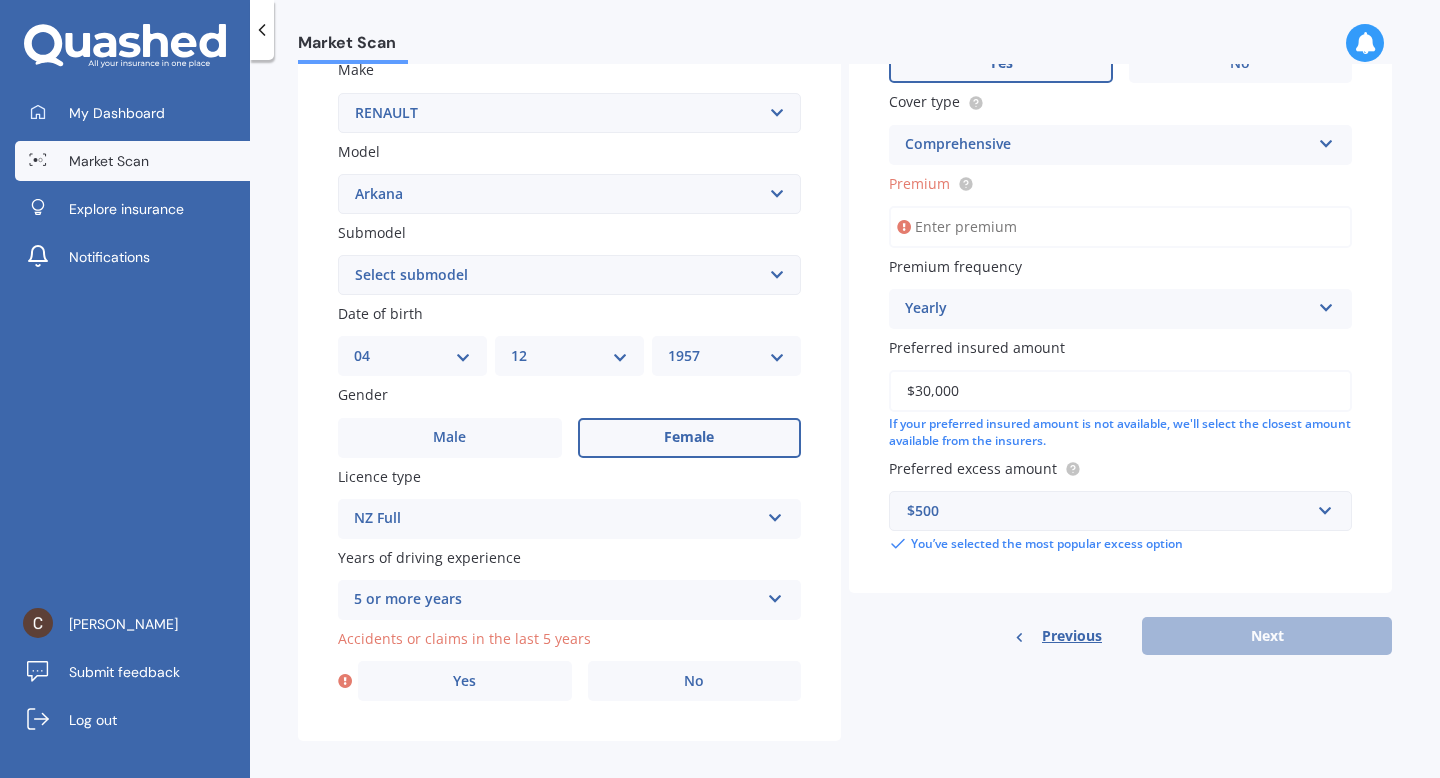 click on "Premium" at bounding box center [1120, 227] 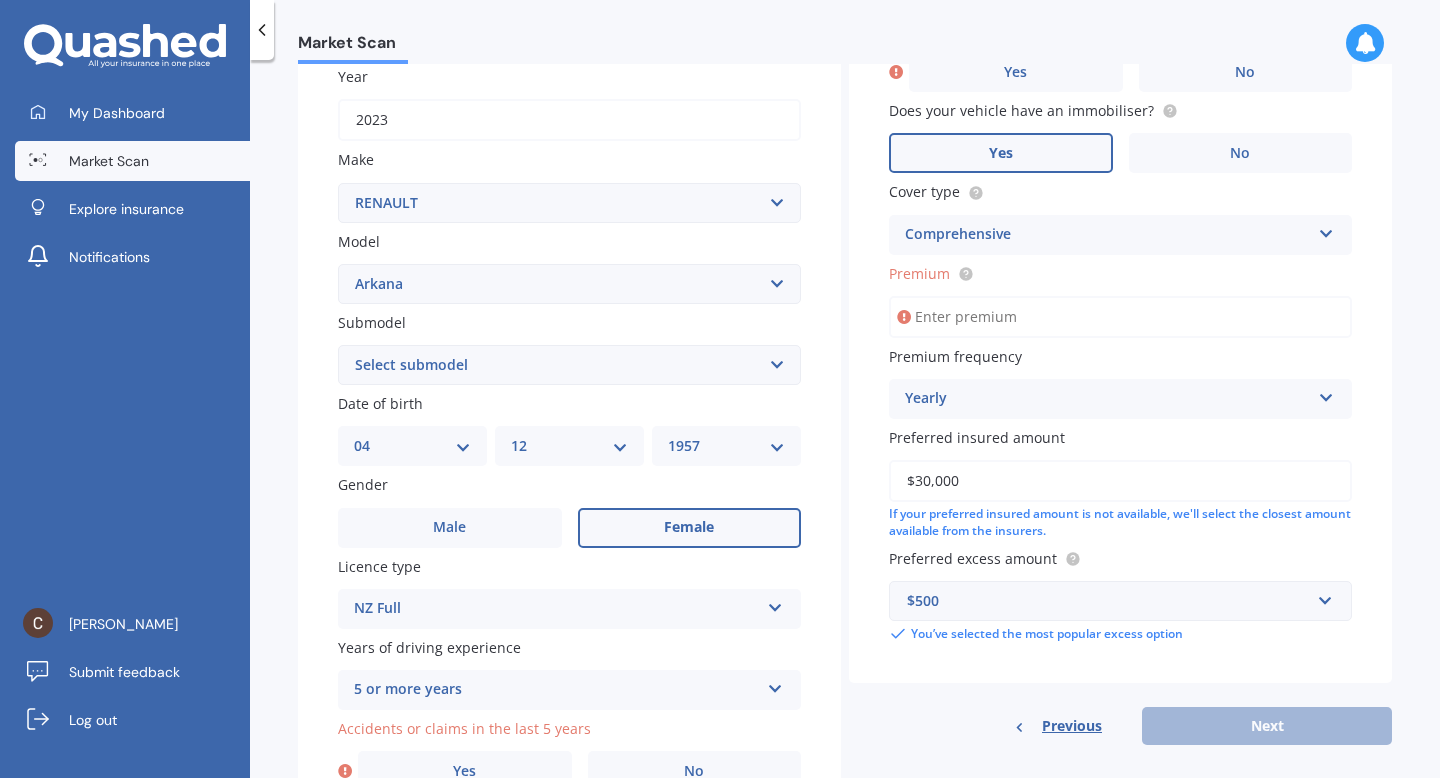 scroll, scrollTop: 289, scrollLeft: 0, axis: vertical 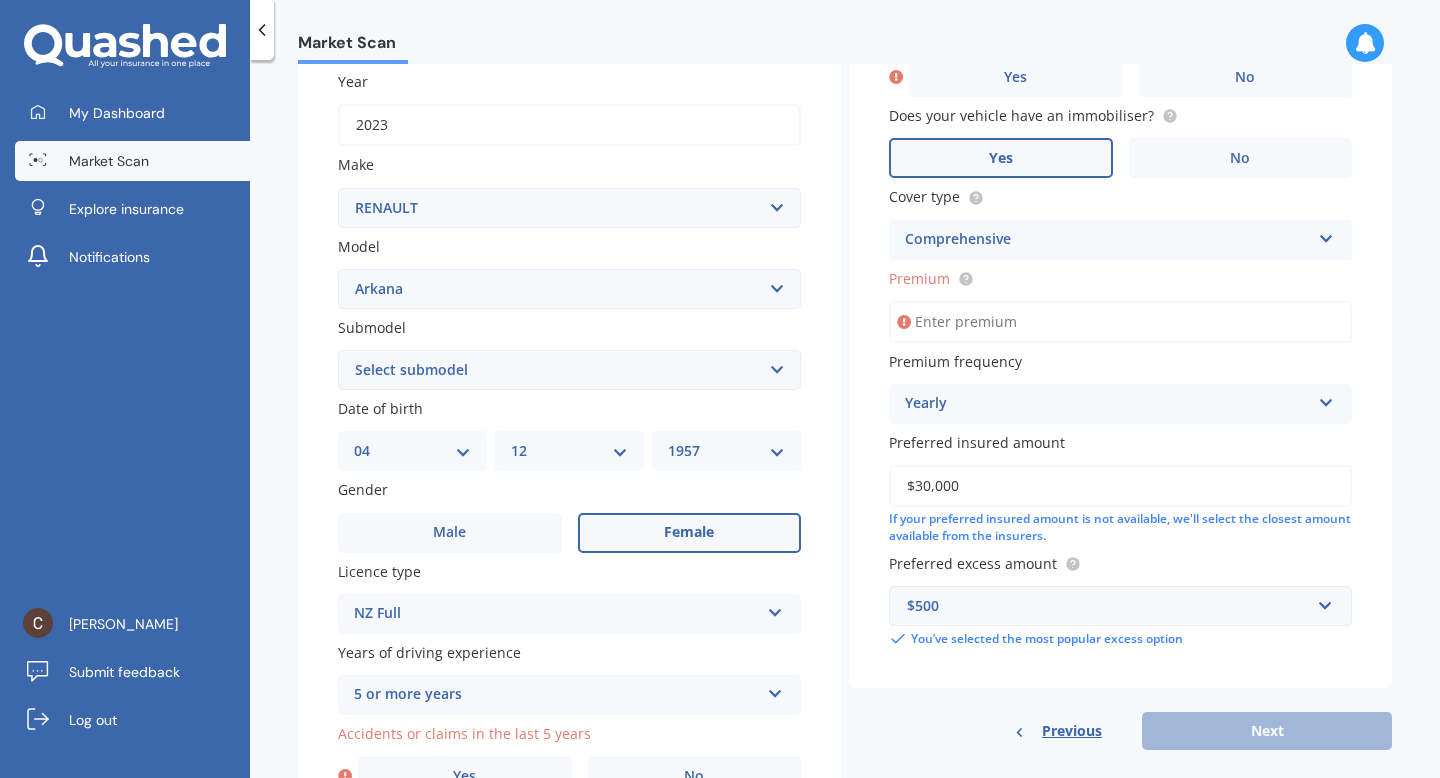 click at bounding box center (904, 322) 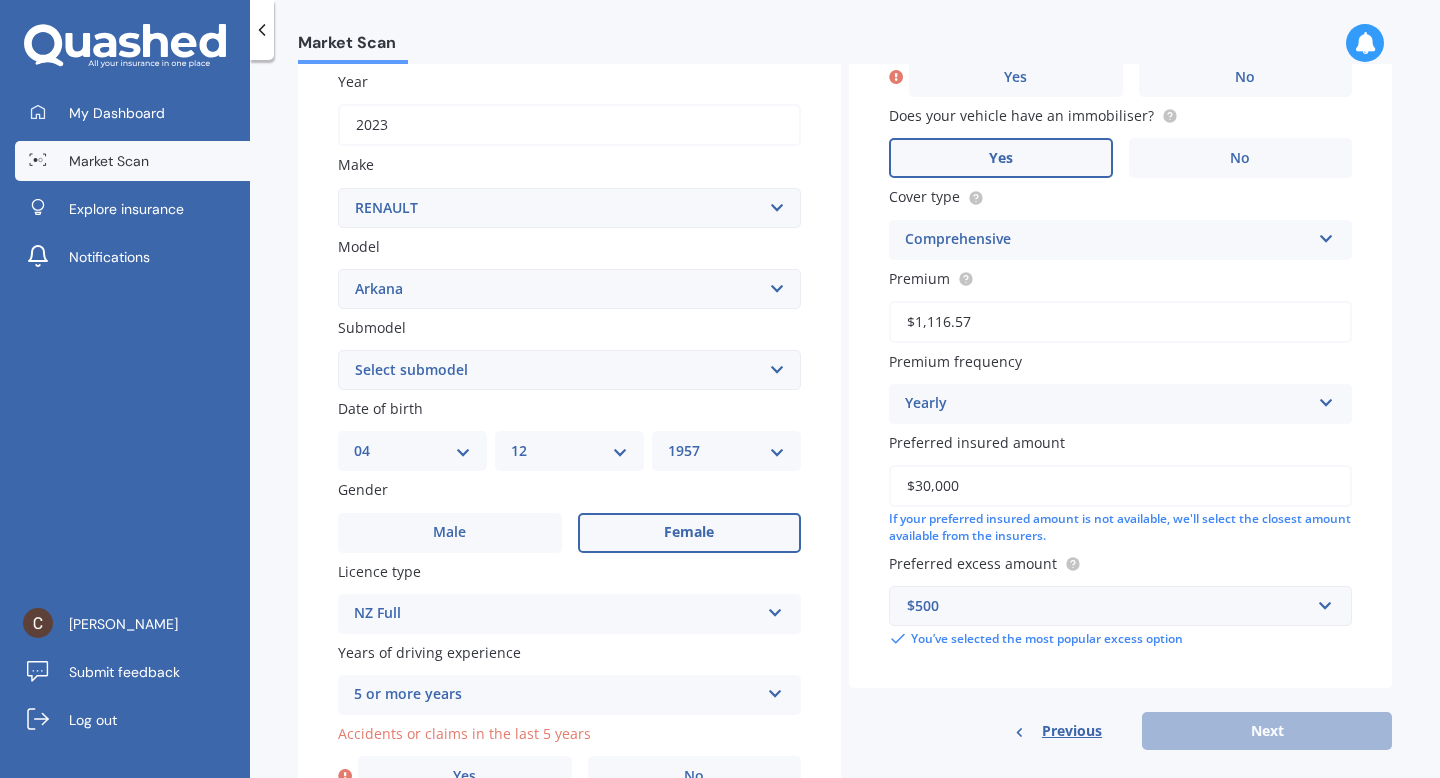 scroll, scrollTop: 404, scrollLeft: 0, axis: vertical 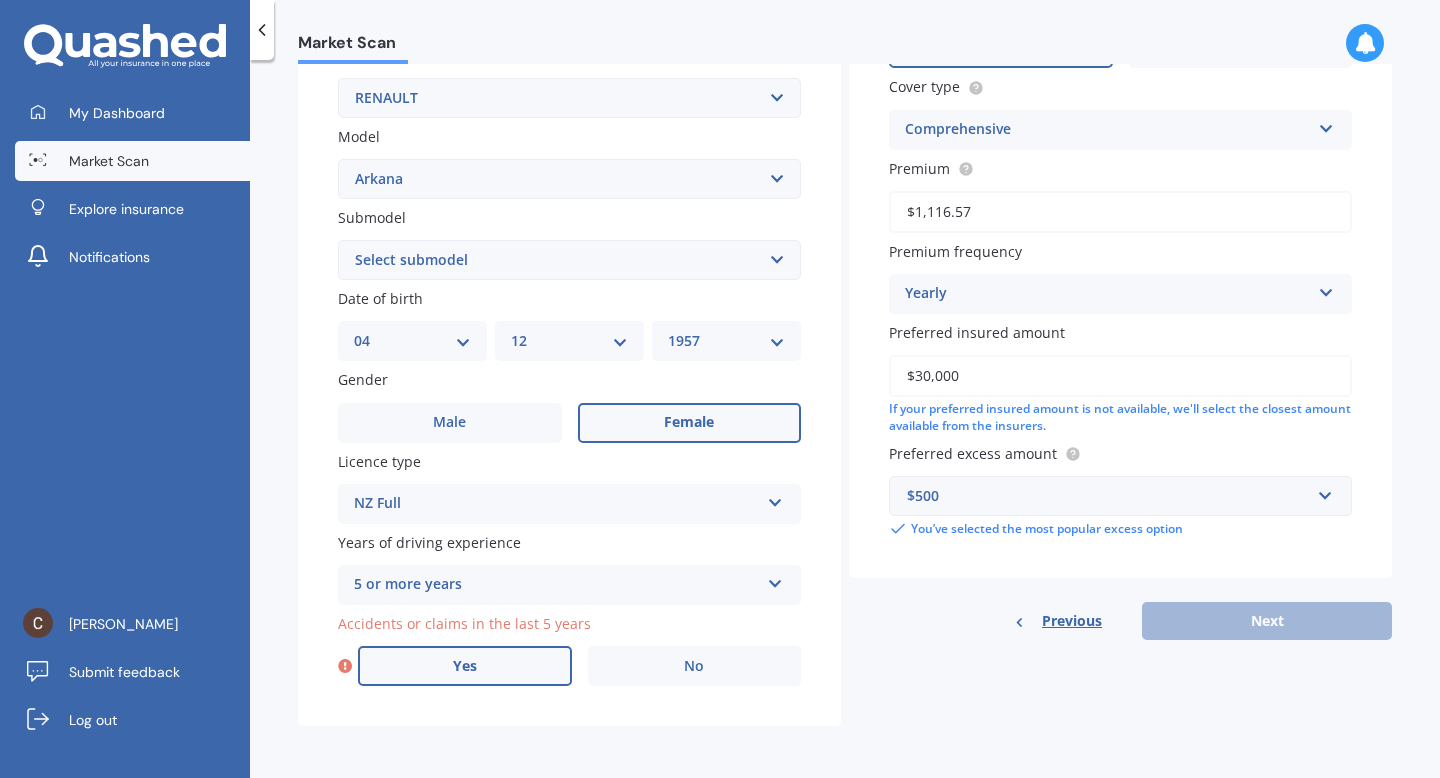 type on "$1,116.57" 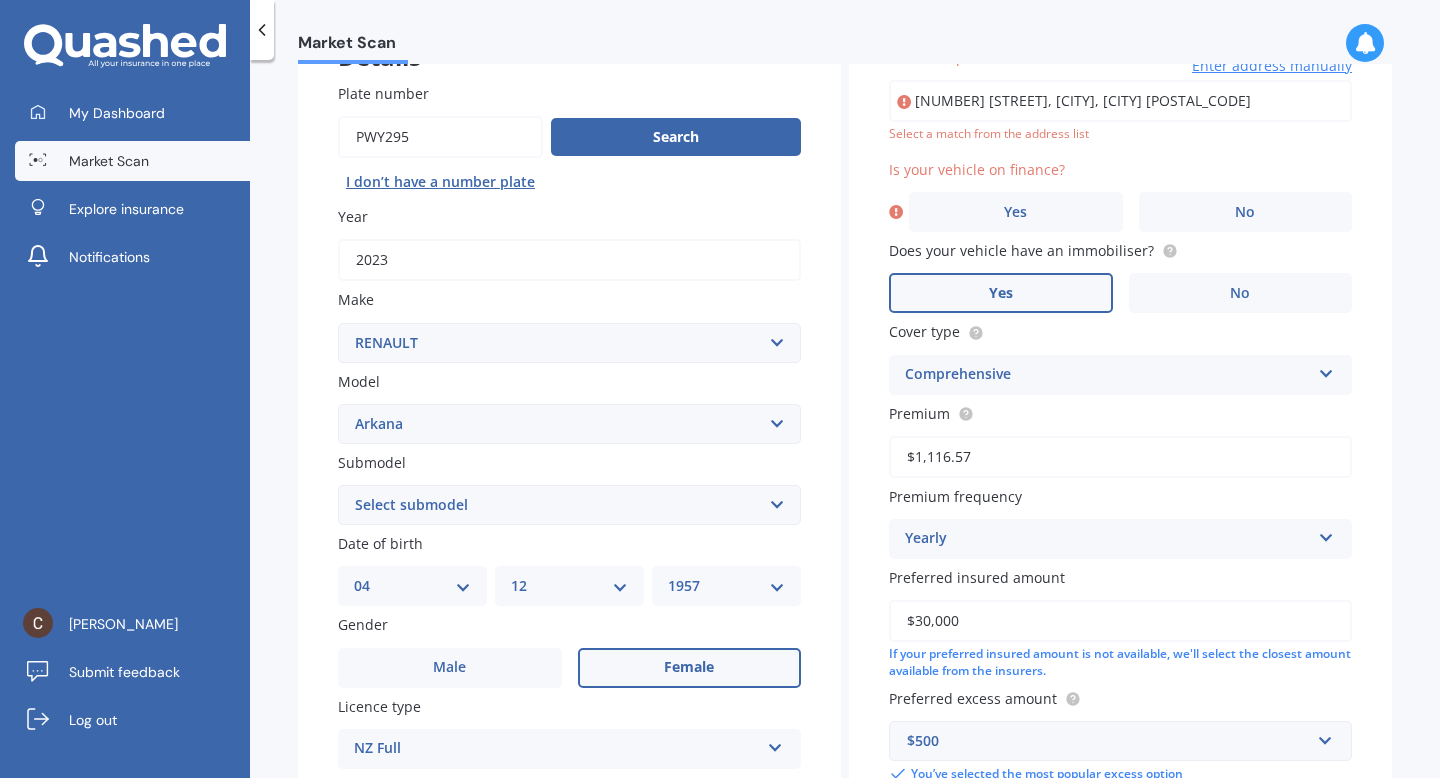 scroll, scrollTop: 137, scrollLeft: 0, axis: vertical 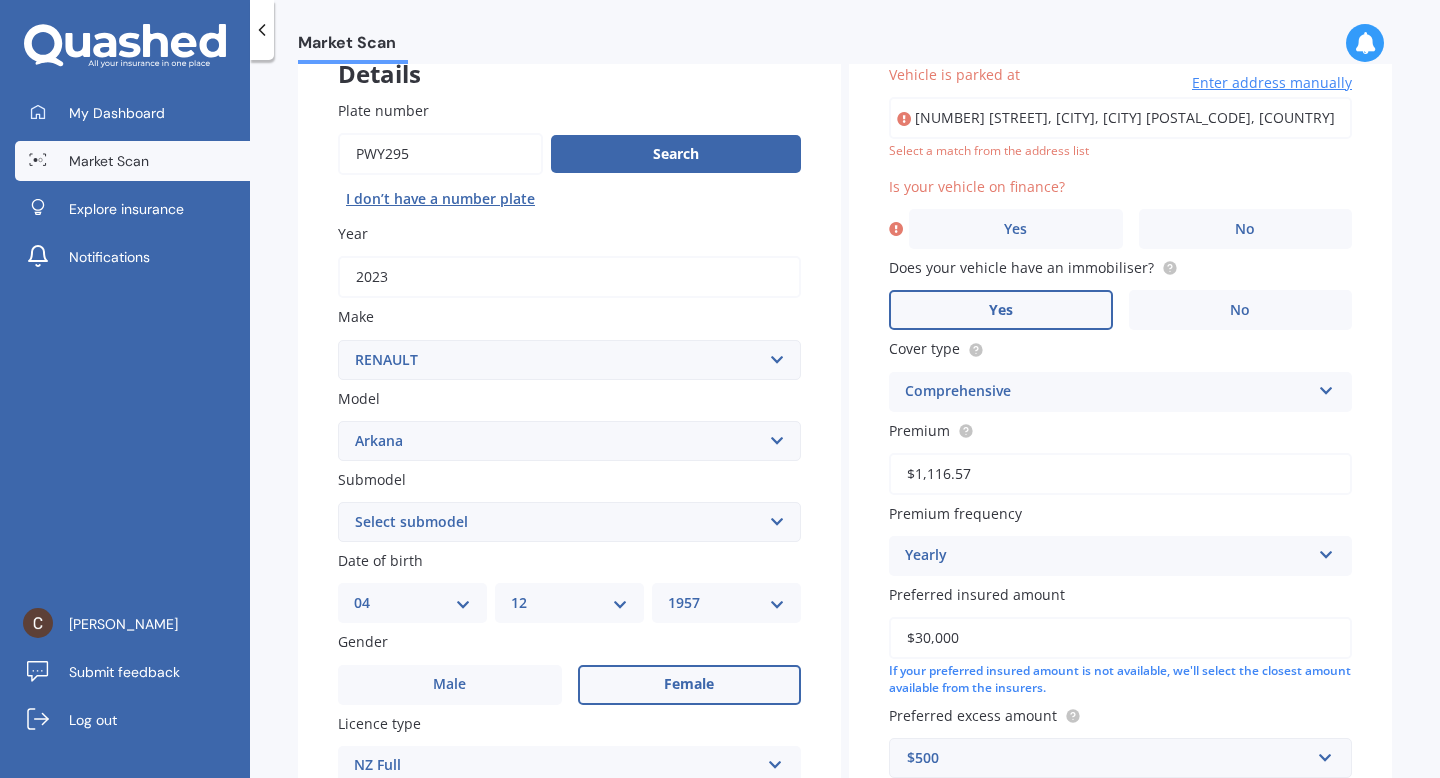 type on "[NUMBER] [STREET], [CITY], [CITY] [POSTAL_CODE]" 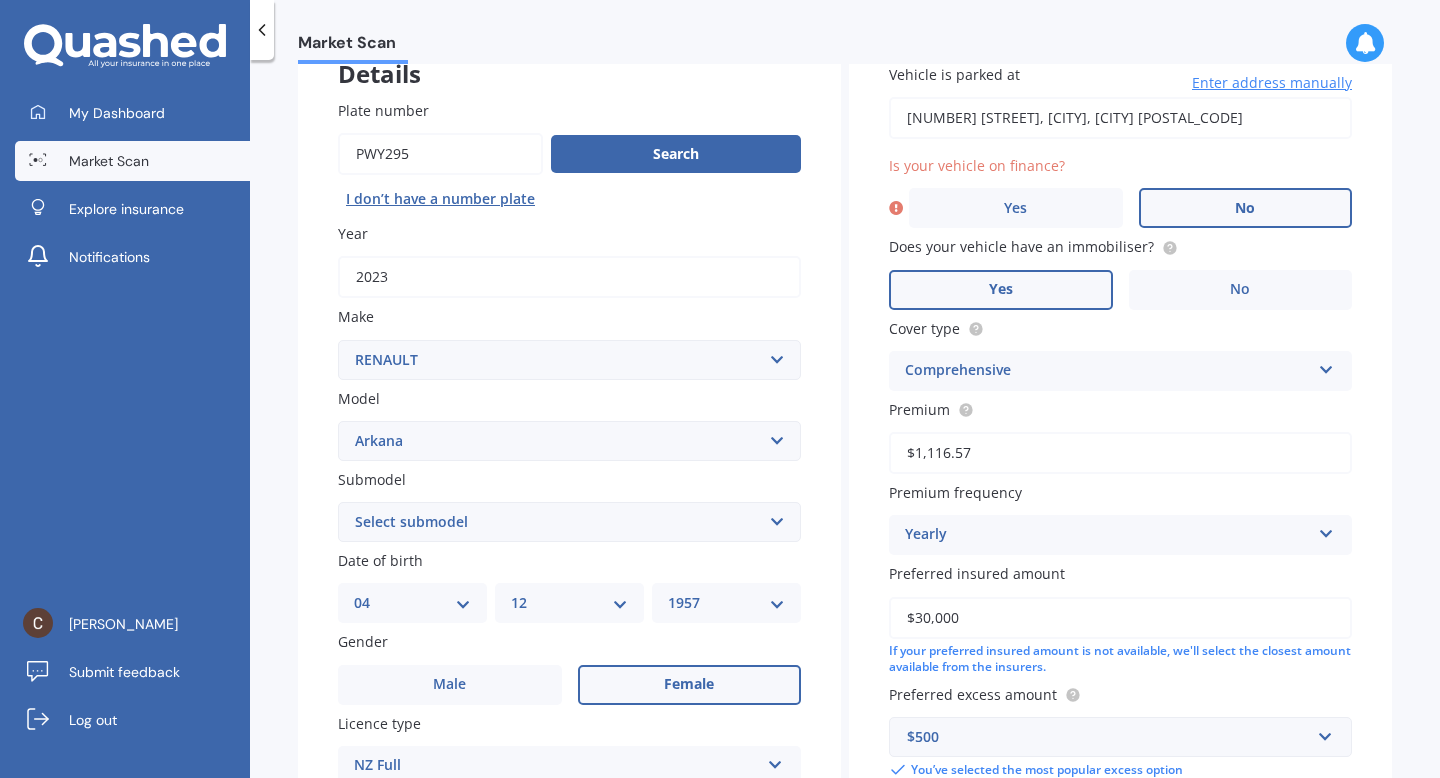 click on "No" at bounding box center [1246, 208] 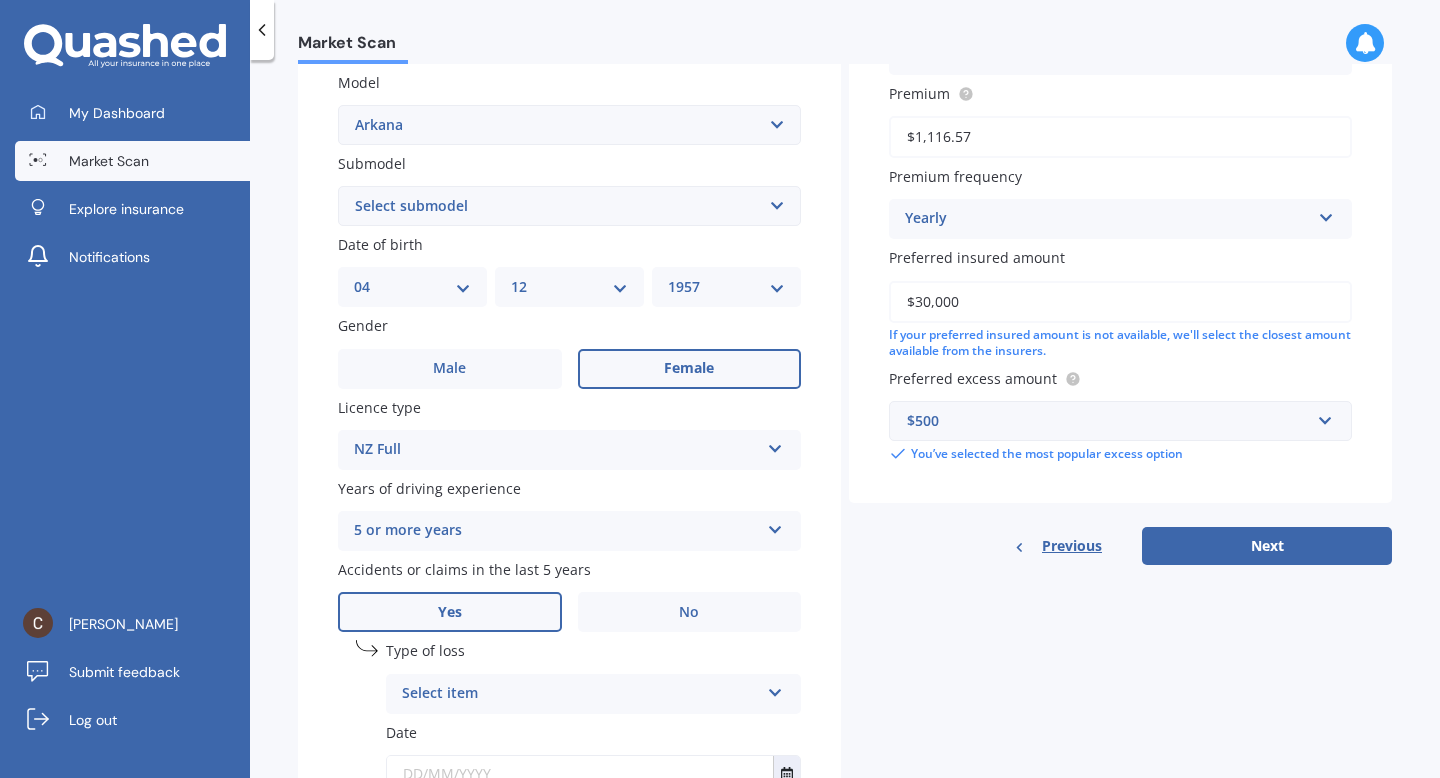 scroll, scrollTop: 465, scrollLeft: 0, axis: vertical 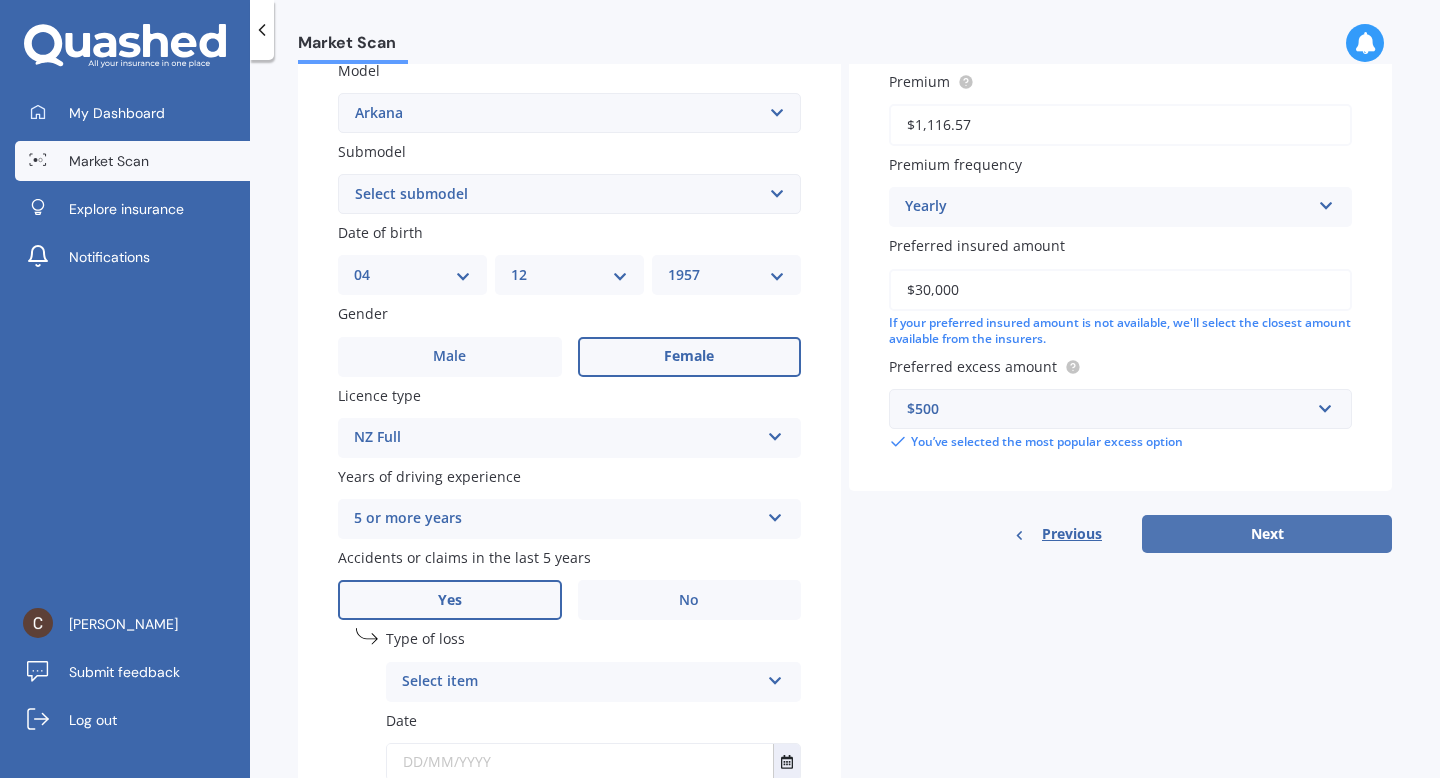 click on "Next" at bounding box center (1267, 534) 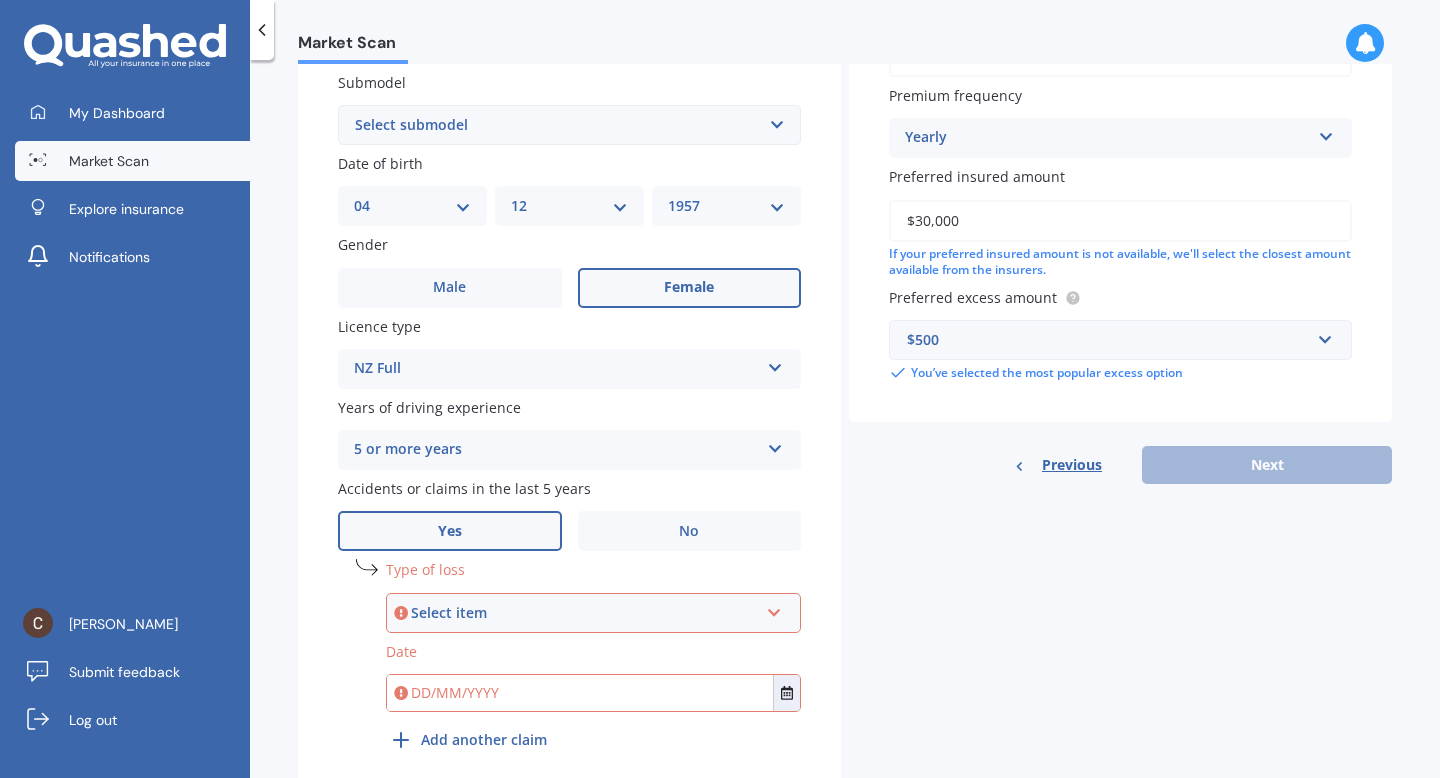 scroll, scrollTop: 622, scrollLeft: 0, axis: vertical 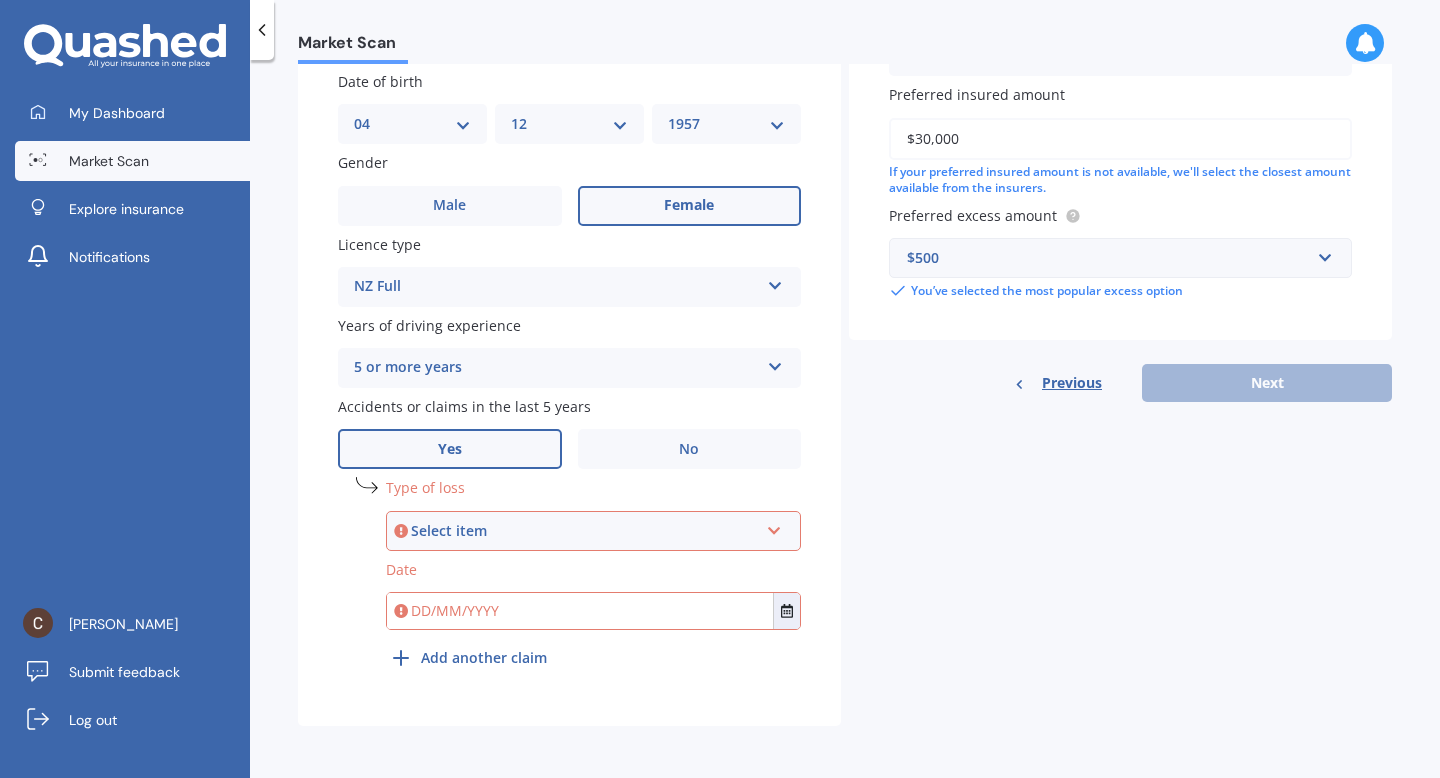 click on "Select item" at bounding box center (584, 531) 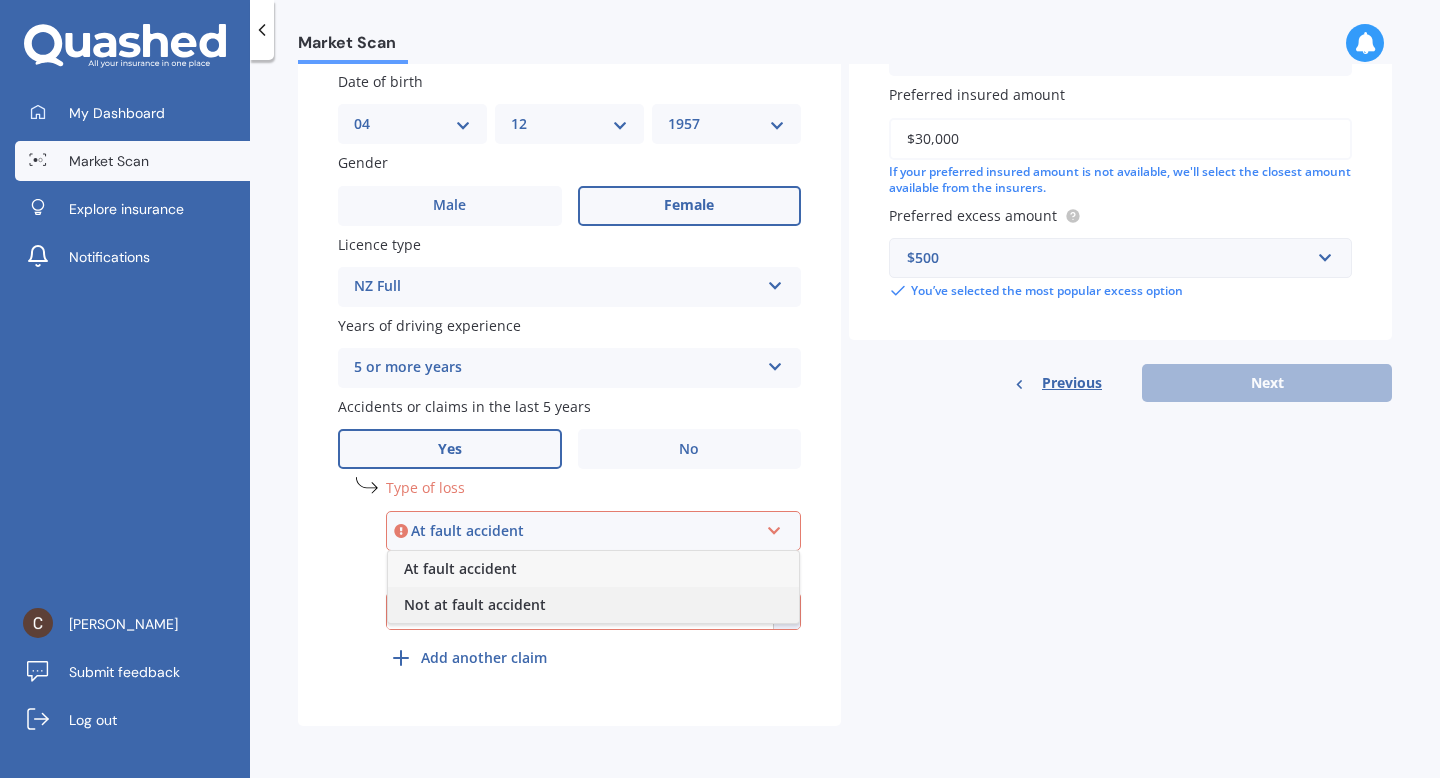 click on "Not at fault accident" at bounding box center (593, 605) 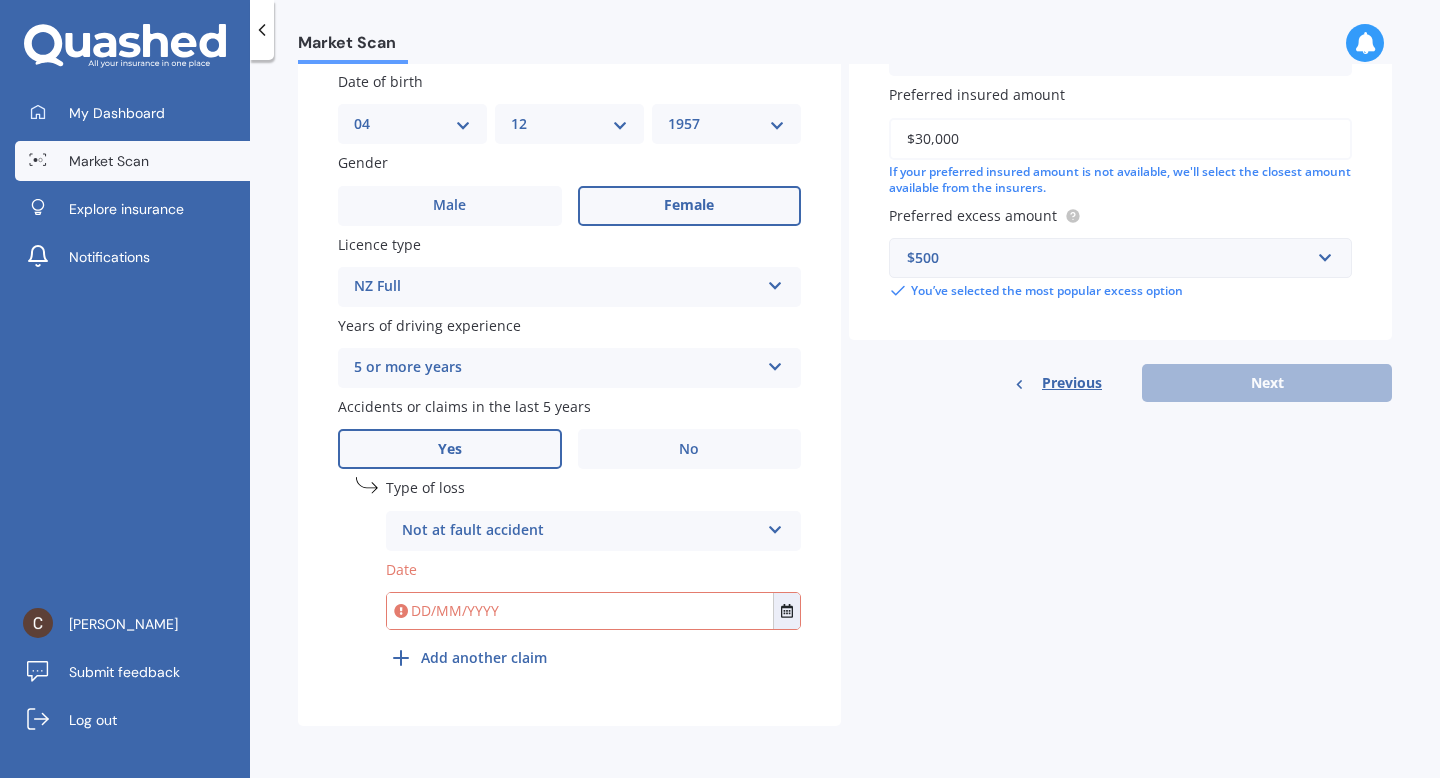 click at bounding box center (580, 611) 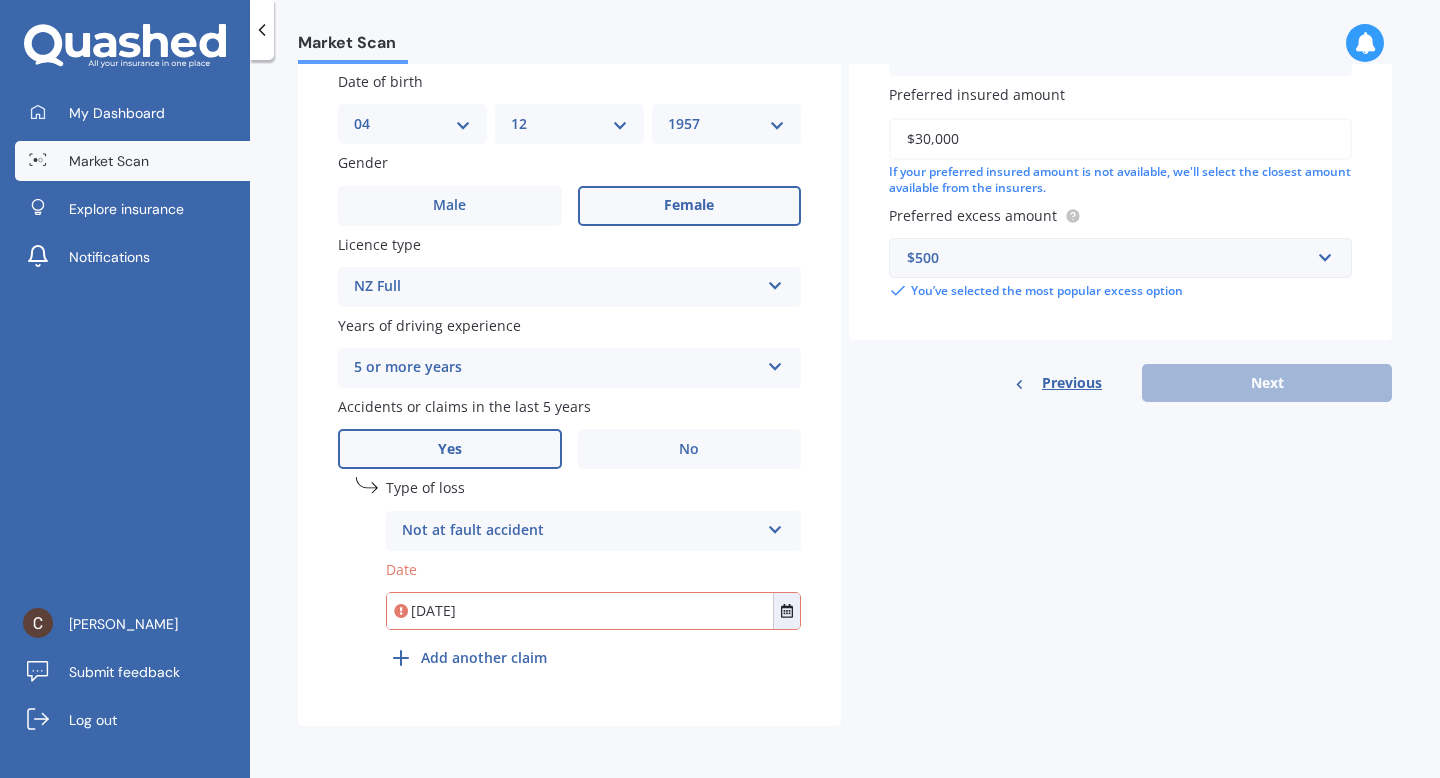 type on "[DATE]" 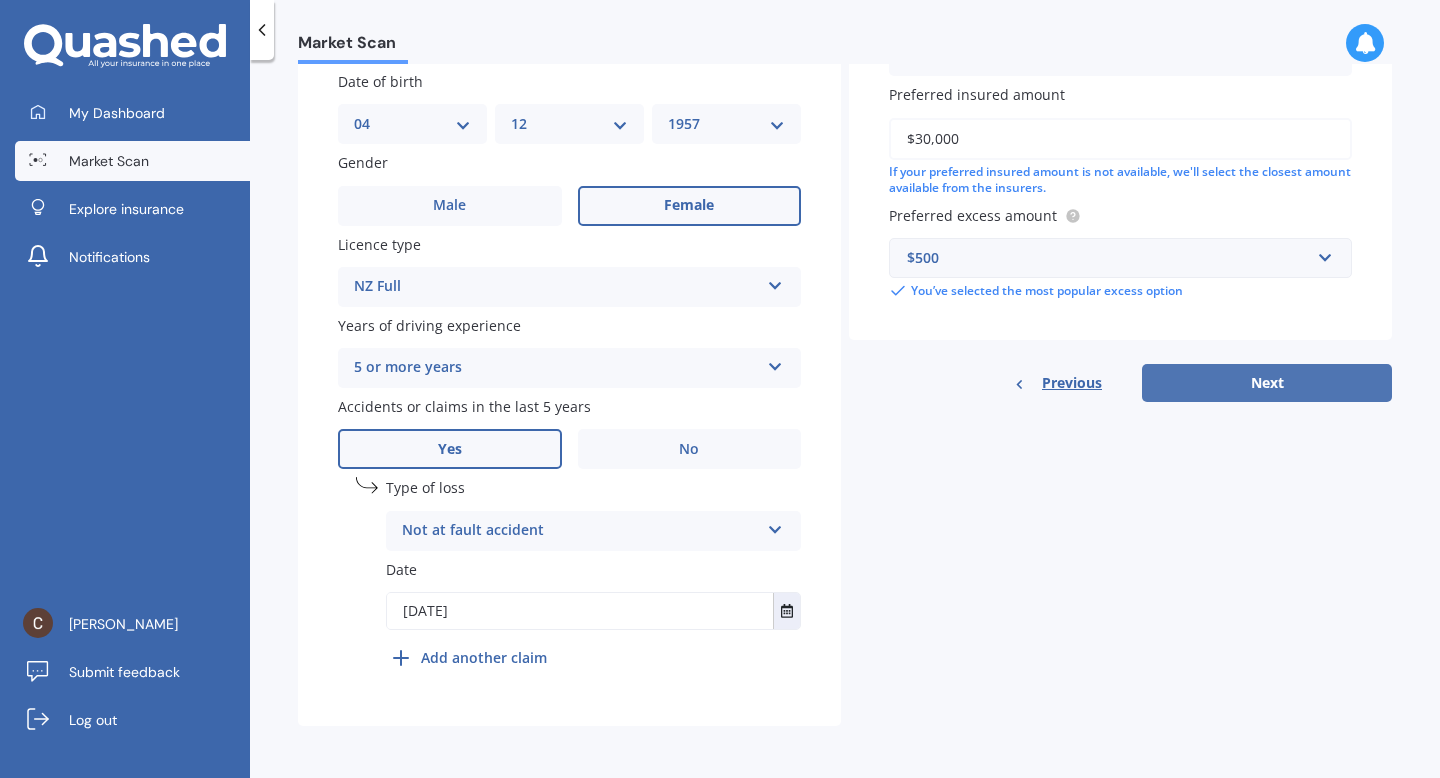 click on "Next" at bounding box center [1267, 383] 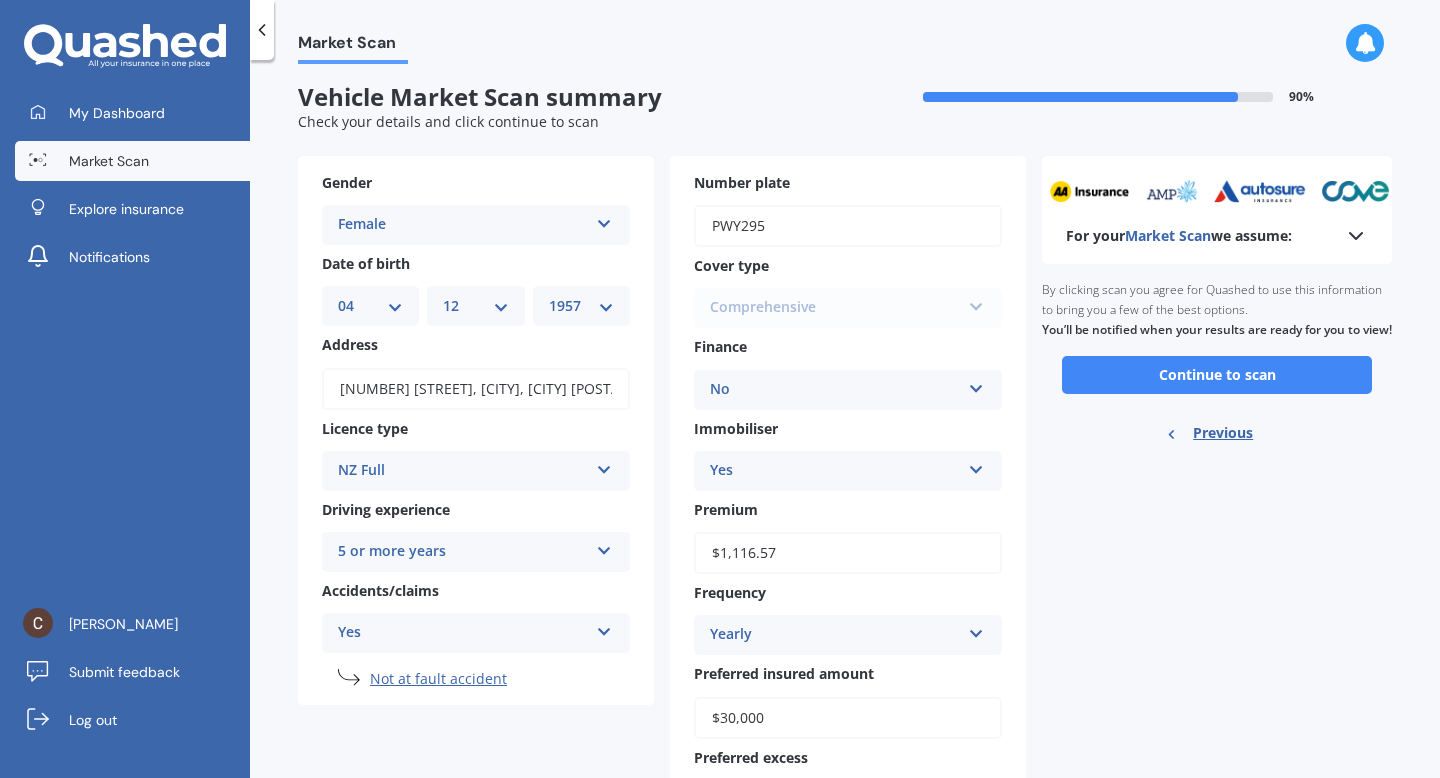 scroll, scrollTop: 0, scrollLeft: 0, axis: both 